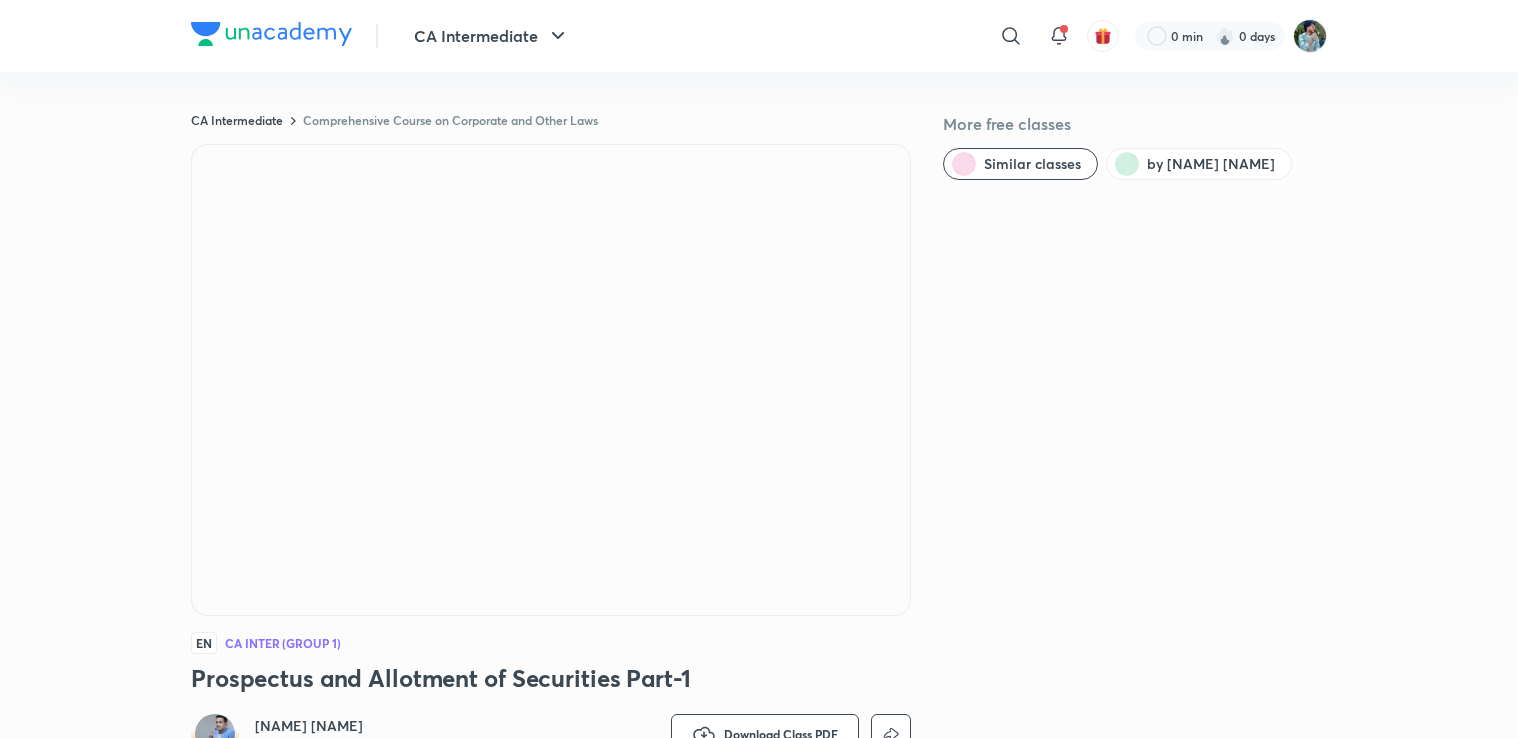 scroll, scrollTop: 500, scrollLeft: 0, axis: vertical 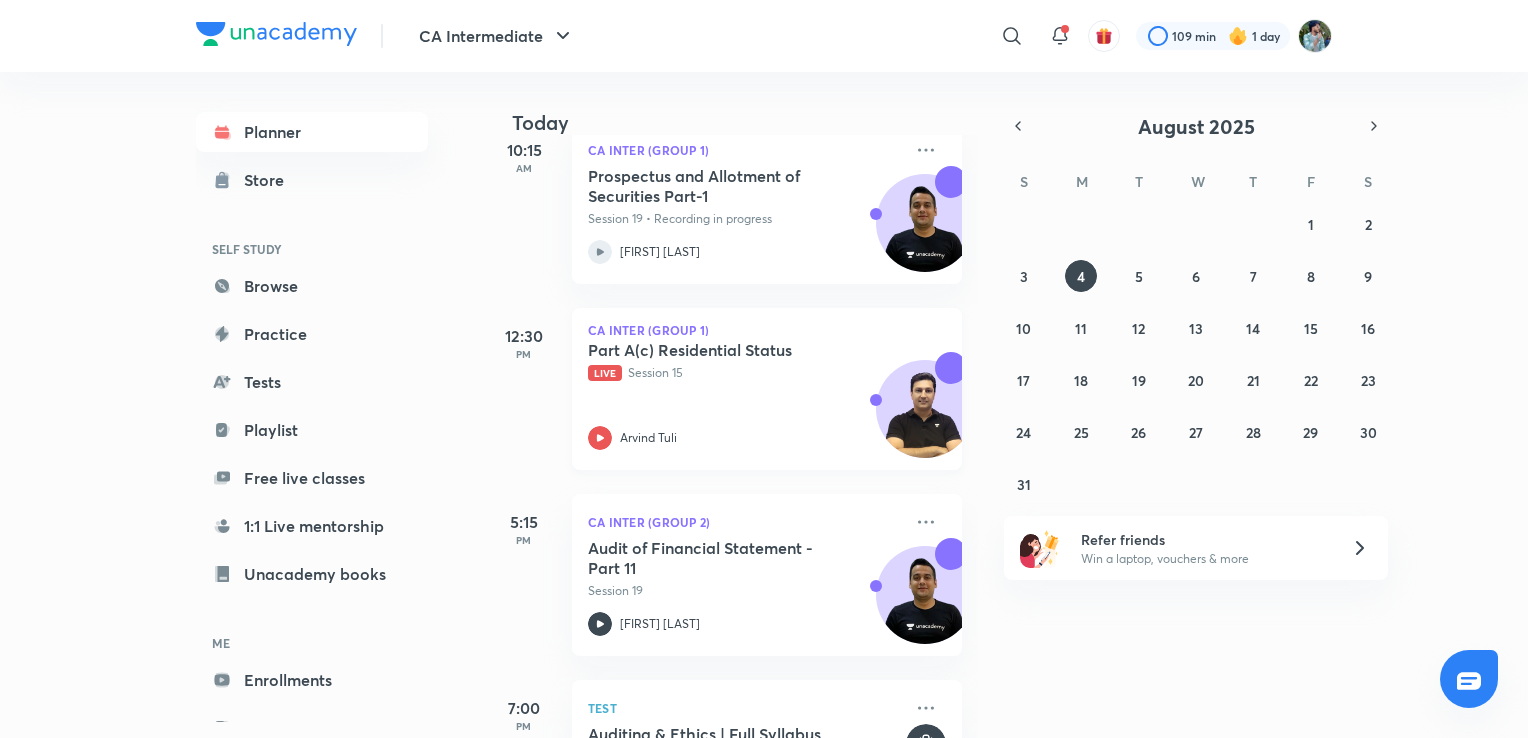 click 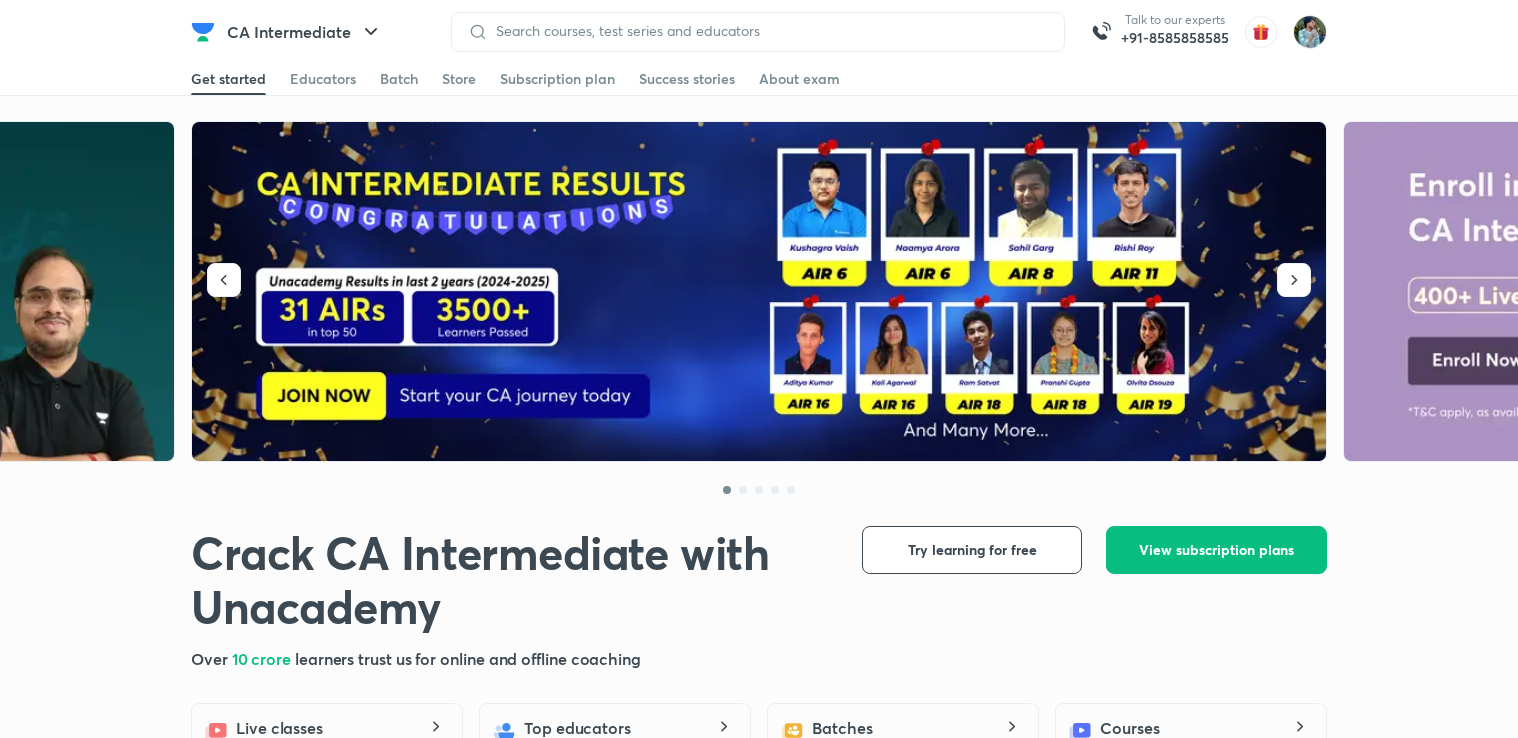 scroll, scrollTop: 0, scrollLeft: 0, axis: both 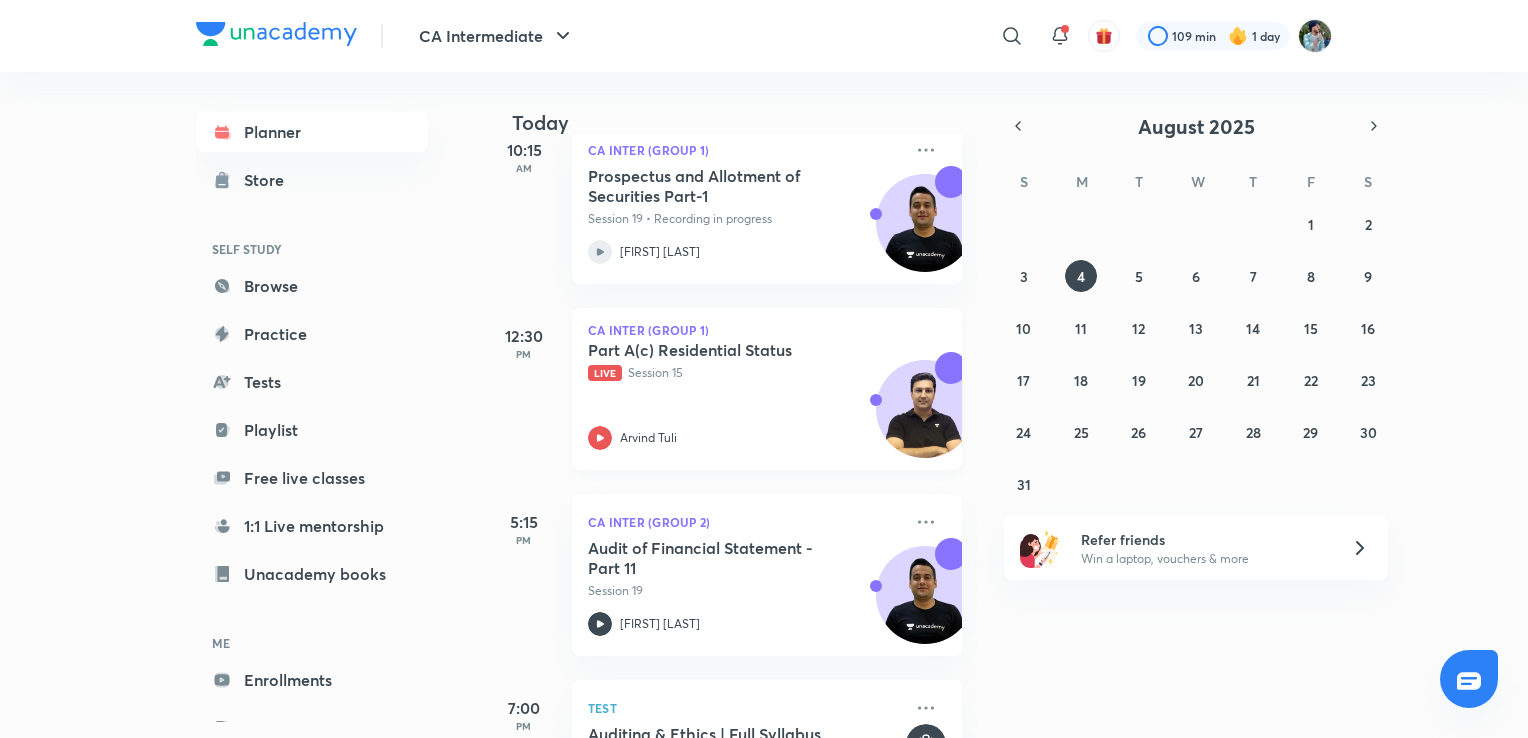 click 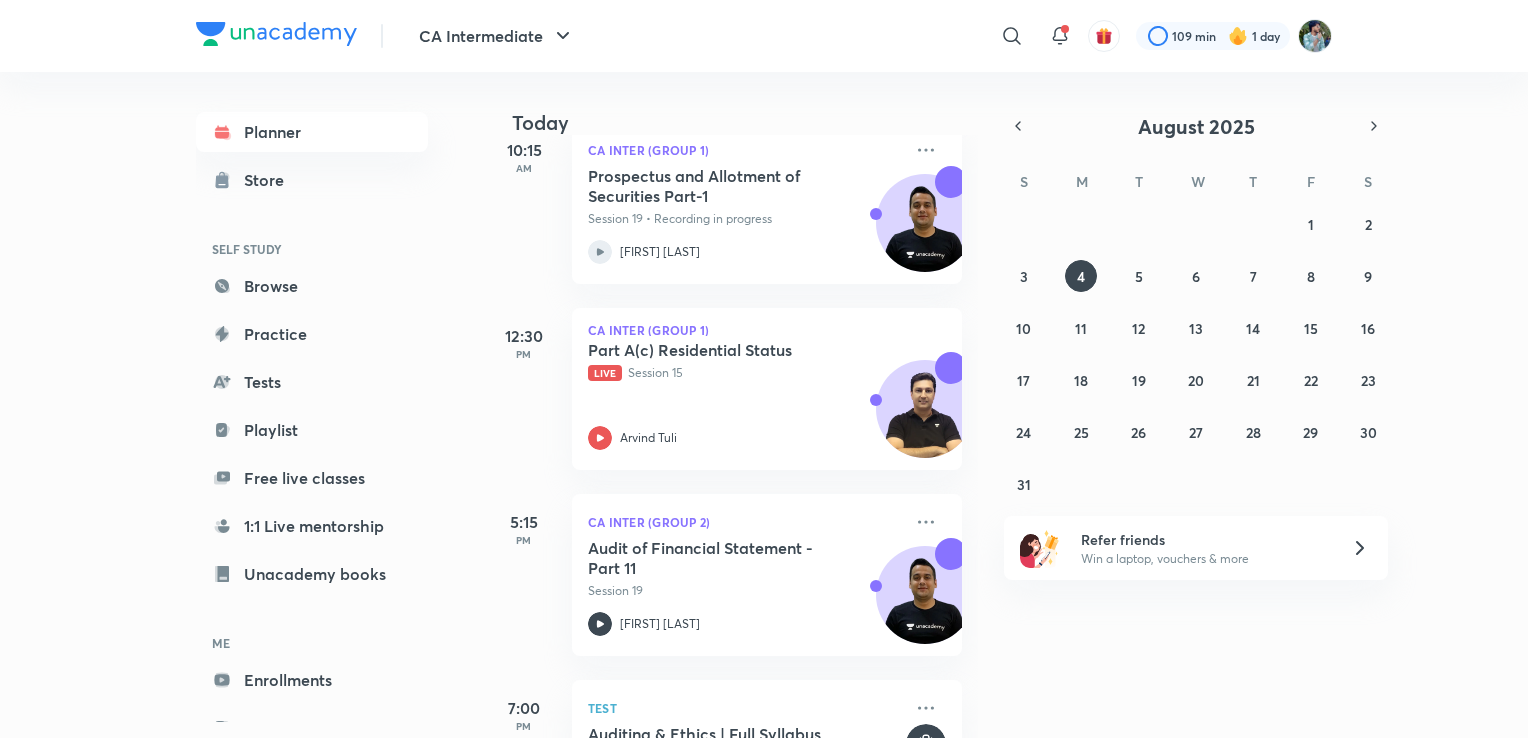 scroll, scrollTop: 455, scrollLeft: 0, axis: vertical 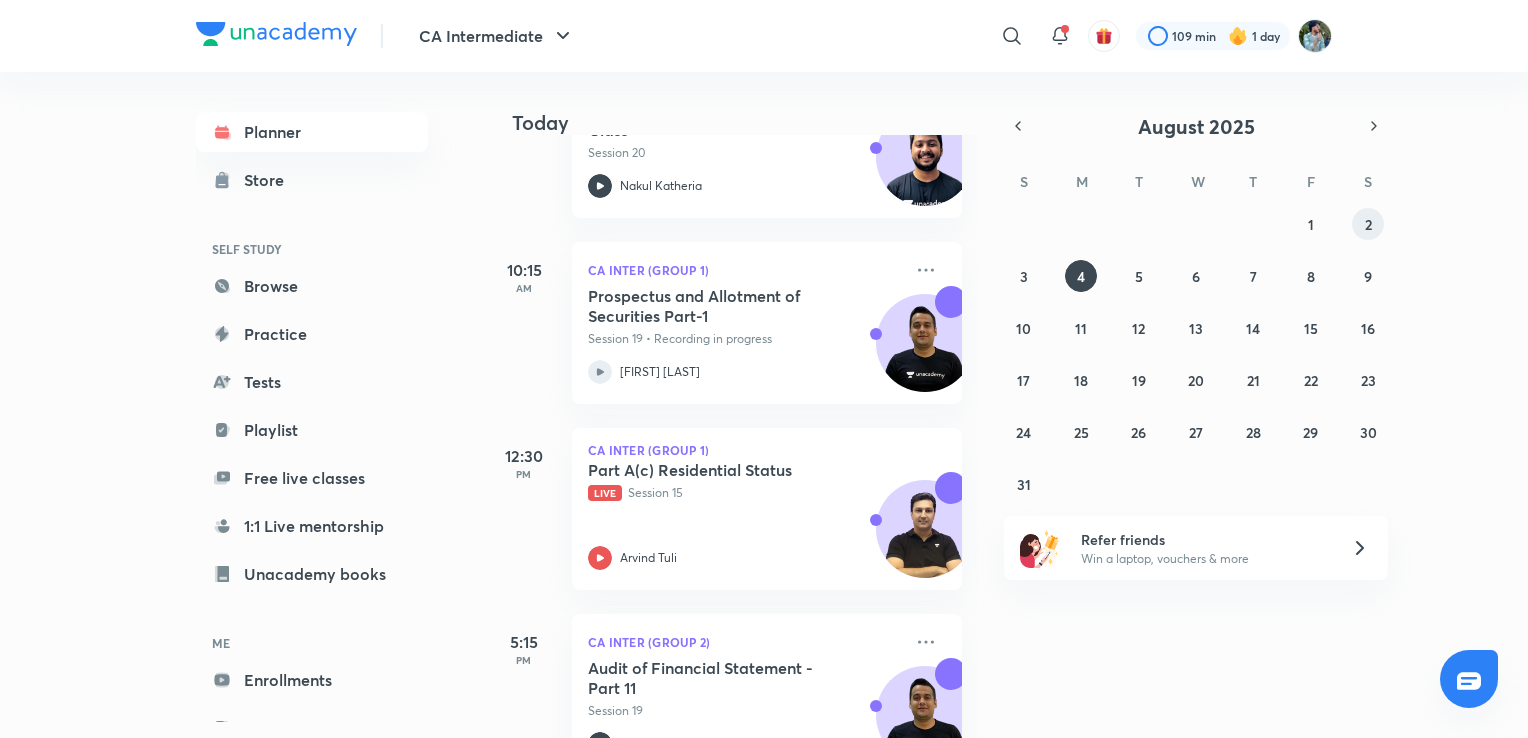 click on "2" at bounding box center [1368, 224] 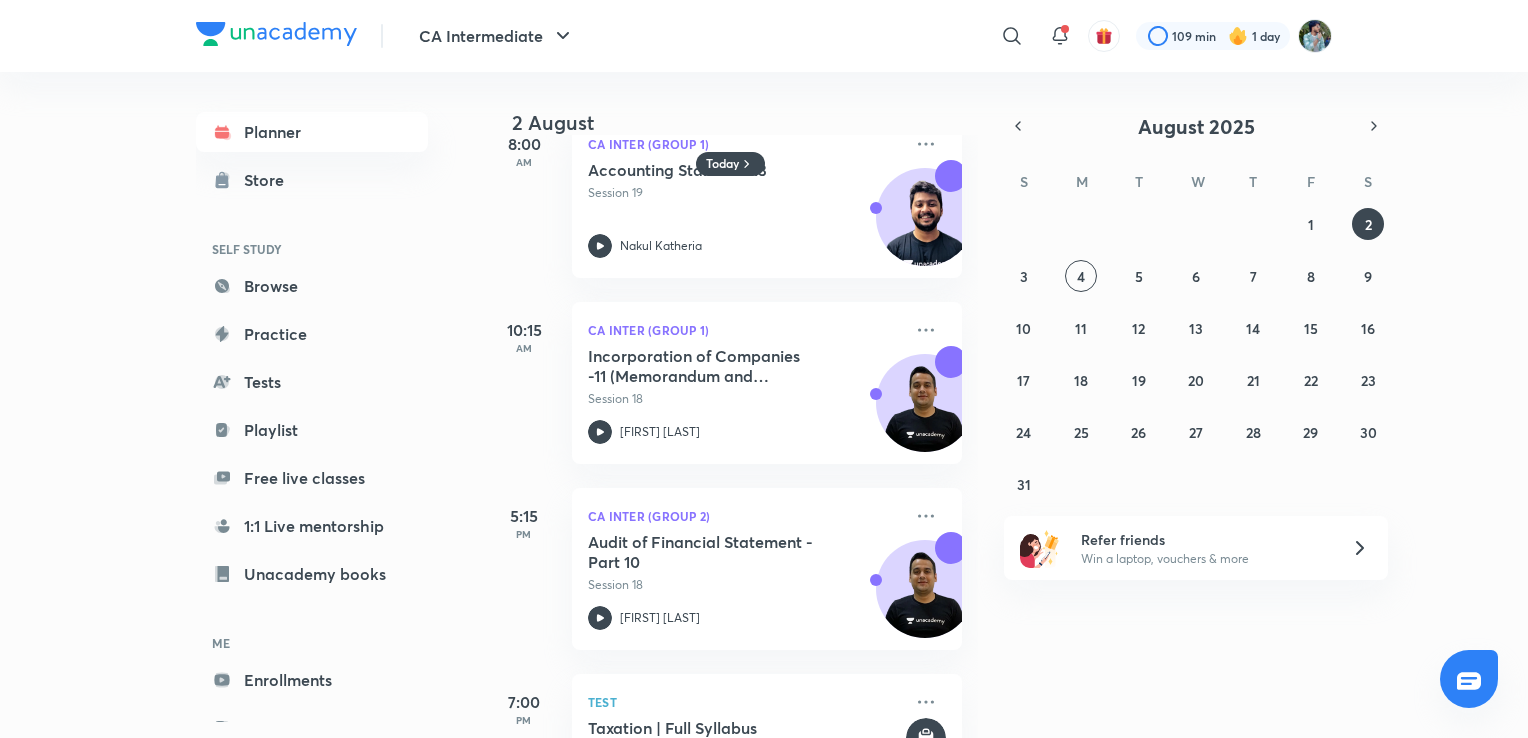 scroll, scrollTop: 0, scrollLeft: 0, axis: both 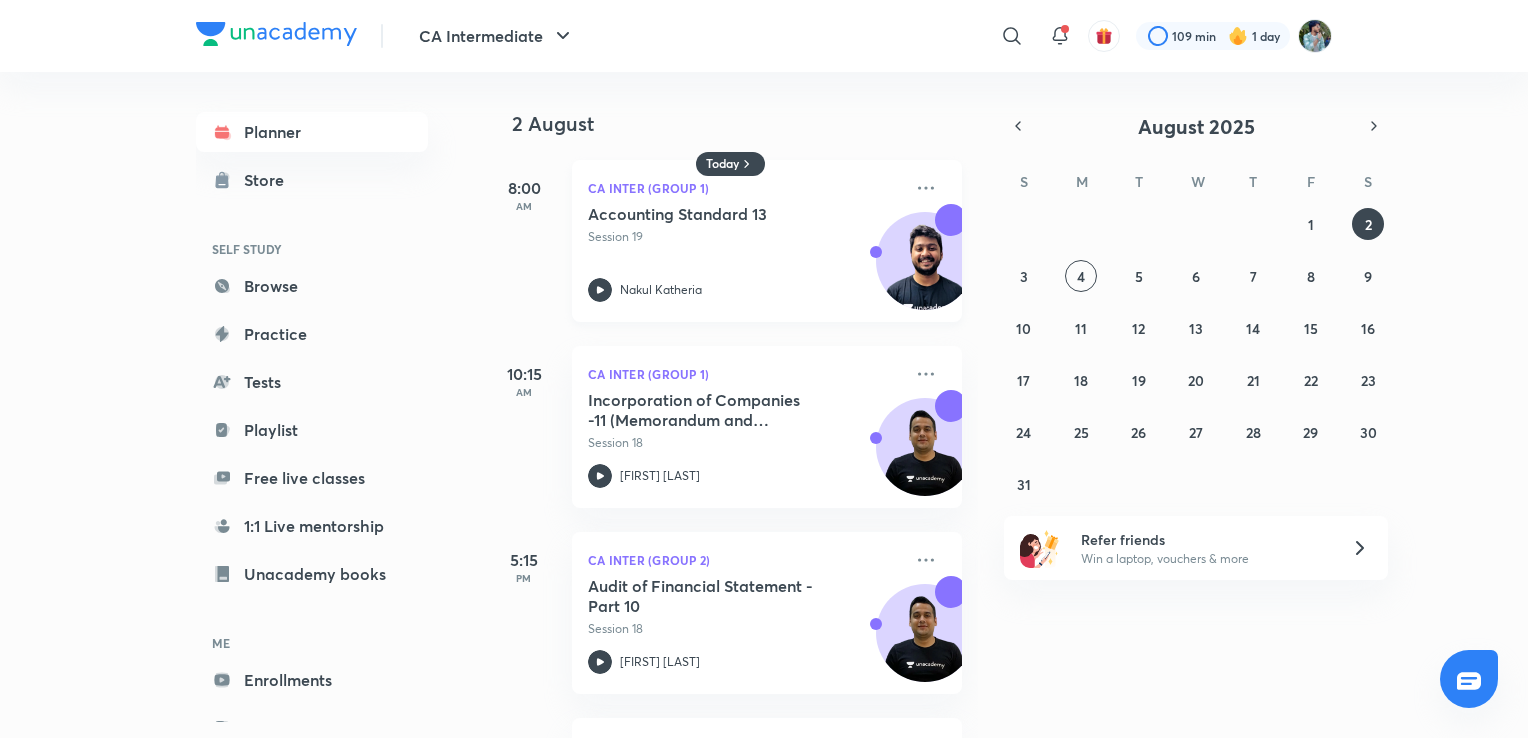 click on "Accounting Standard 13" at bounding box center [712, 214] 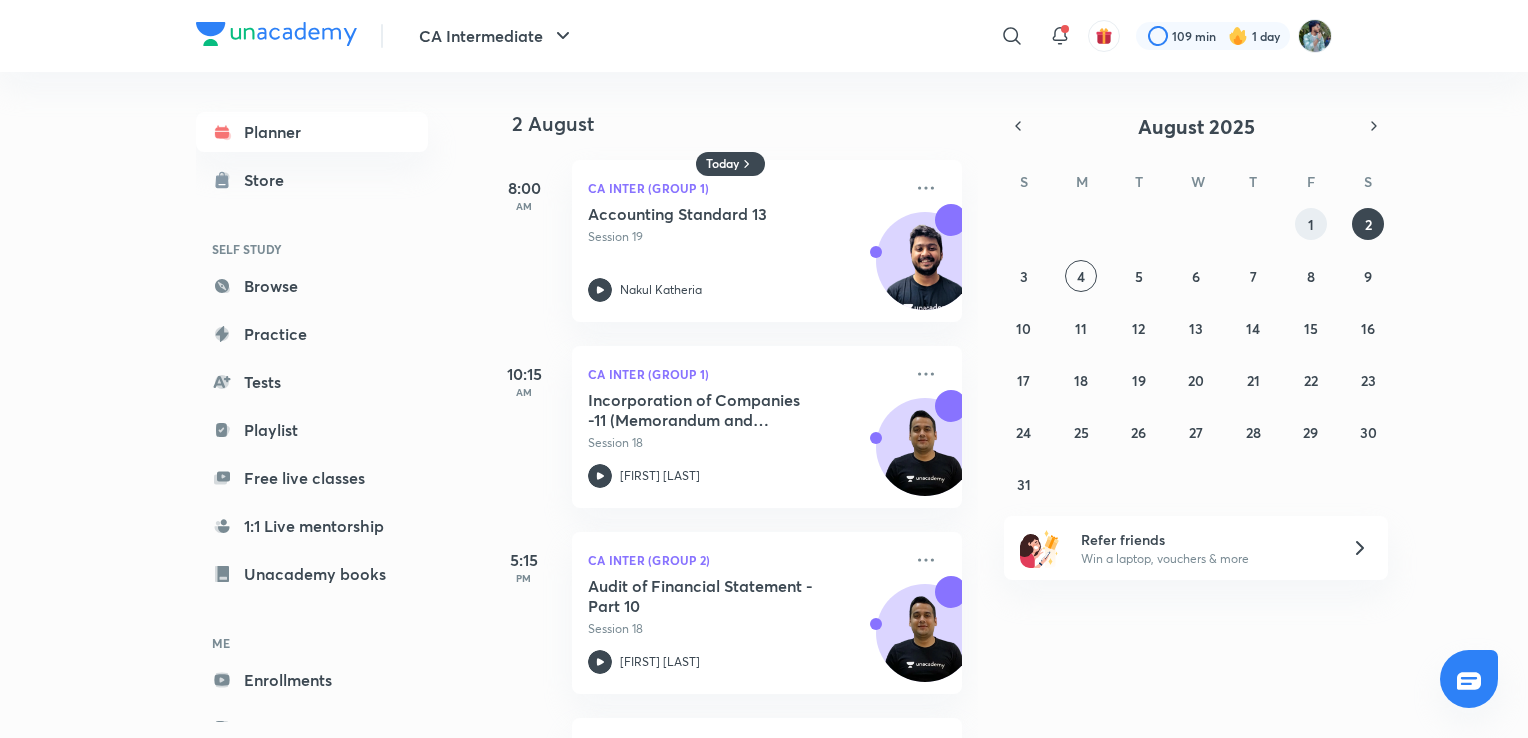 click on "1" at bounding box center (1311, 224) 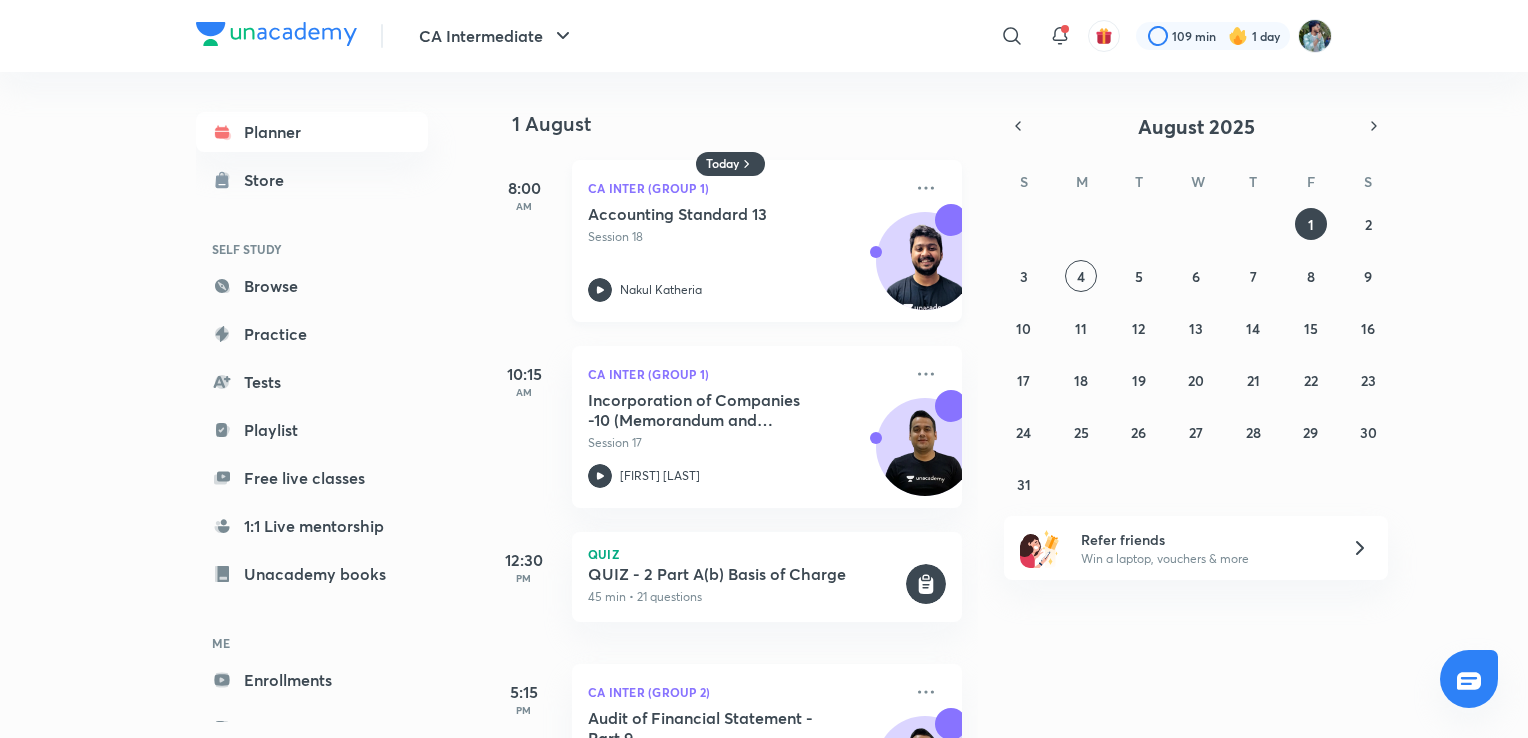 click on "Accounting Standard 13" at bounding box center (712, 214) 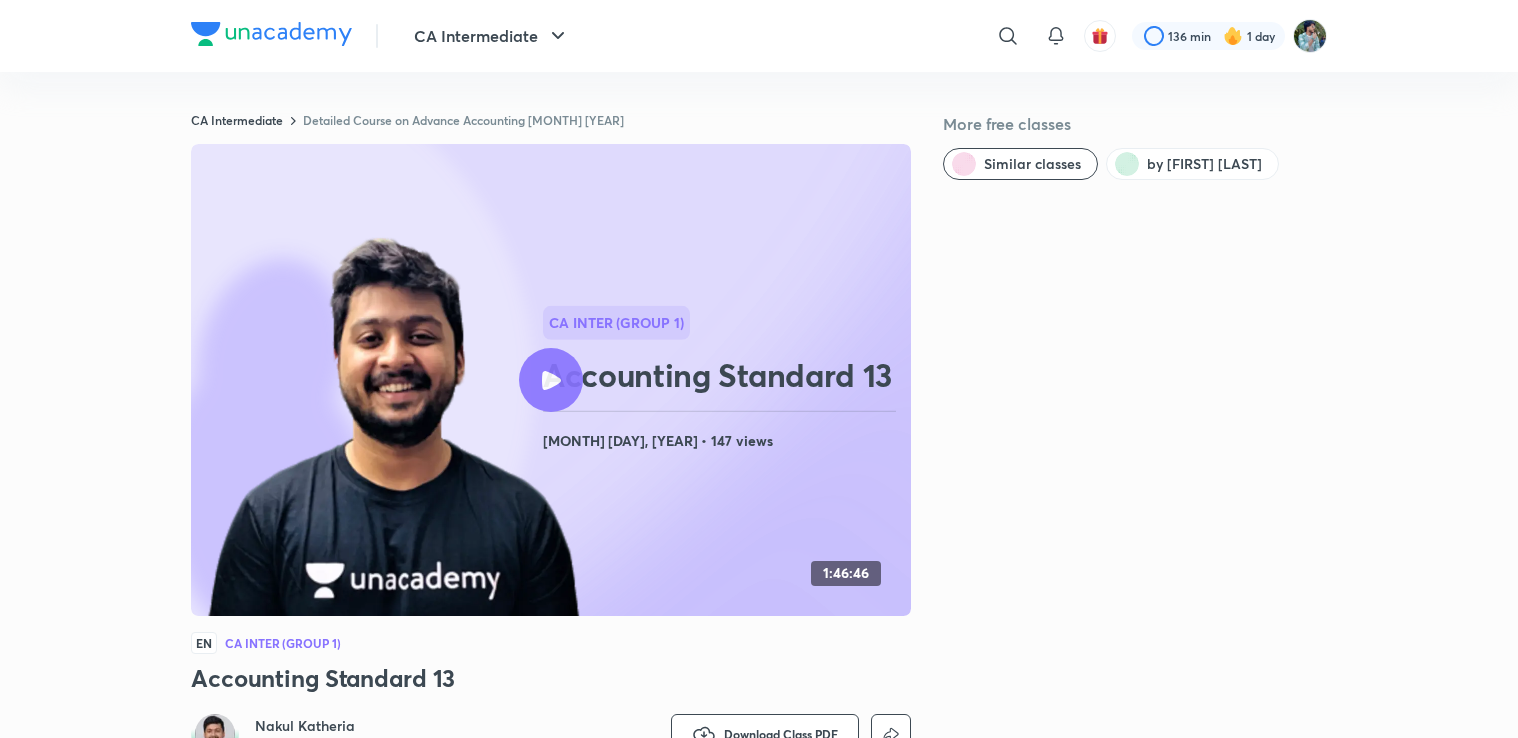 scroll, scrollTop: 0, scrollLeft: 0, axis: both 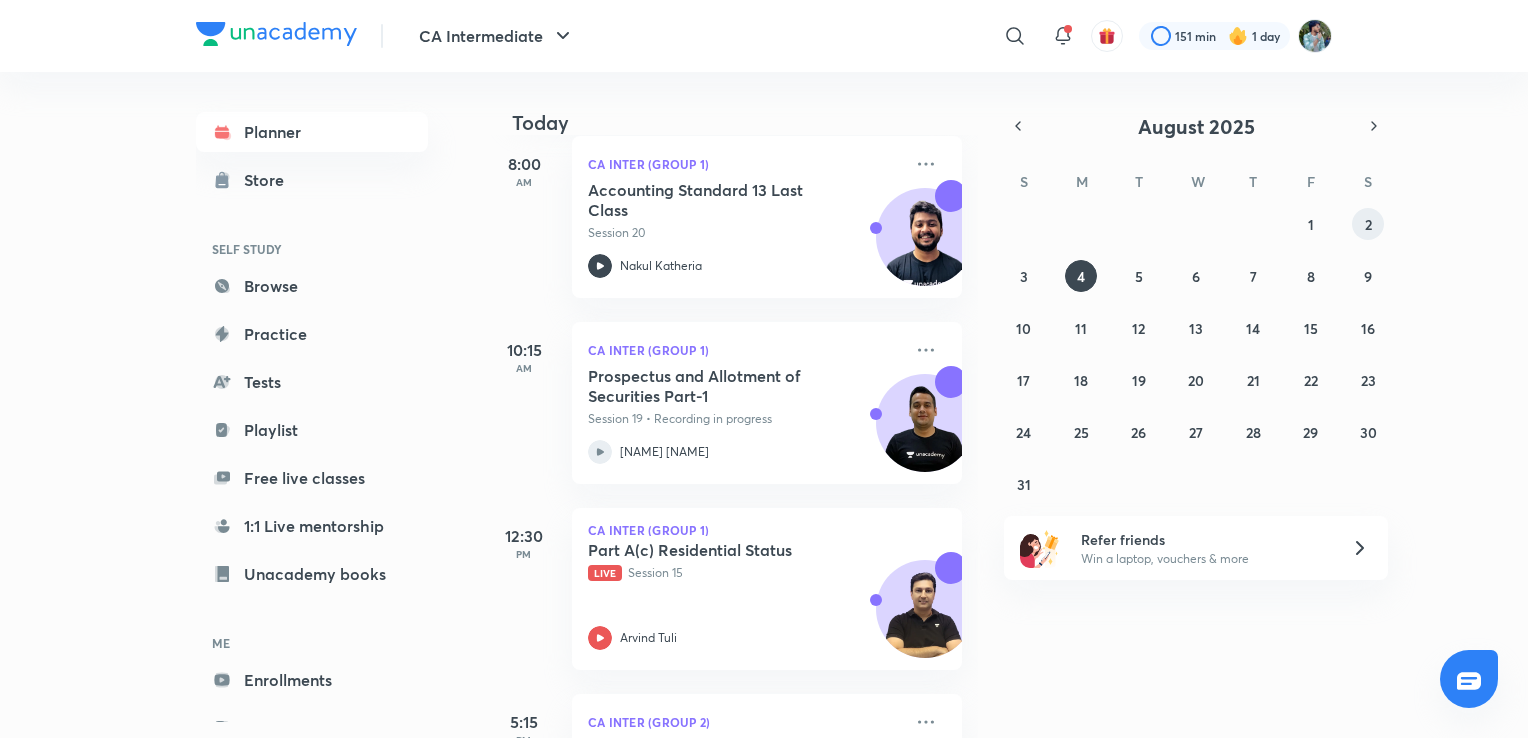 click on "2" at bounding box center (1368, 224) 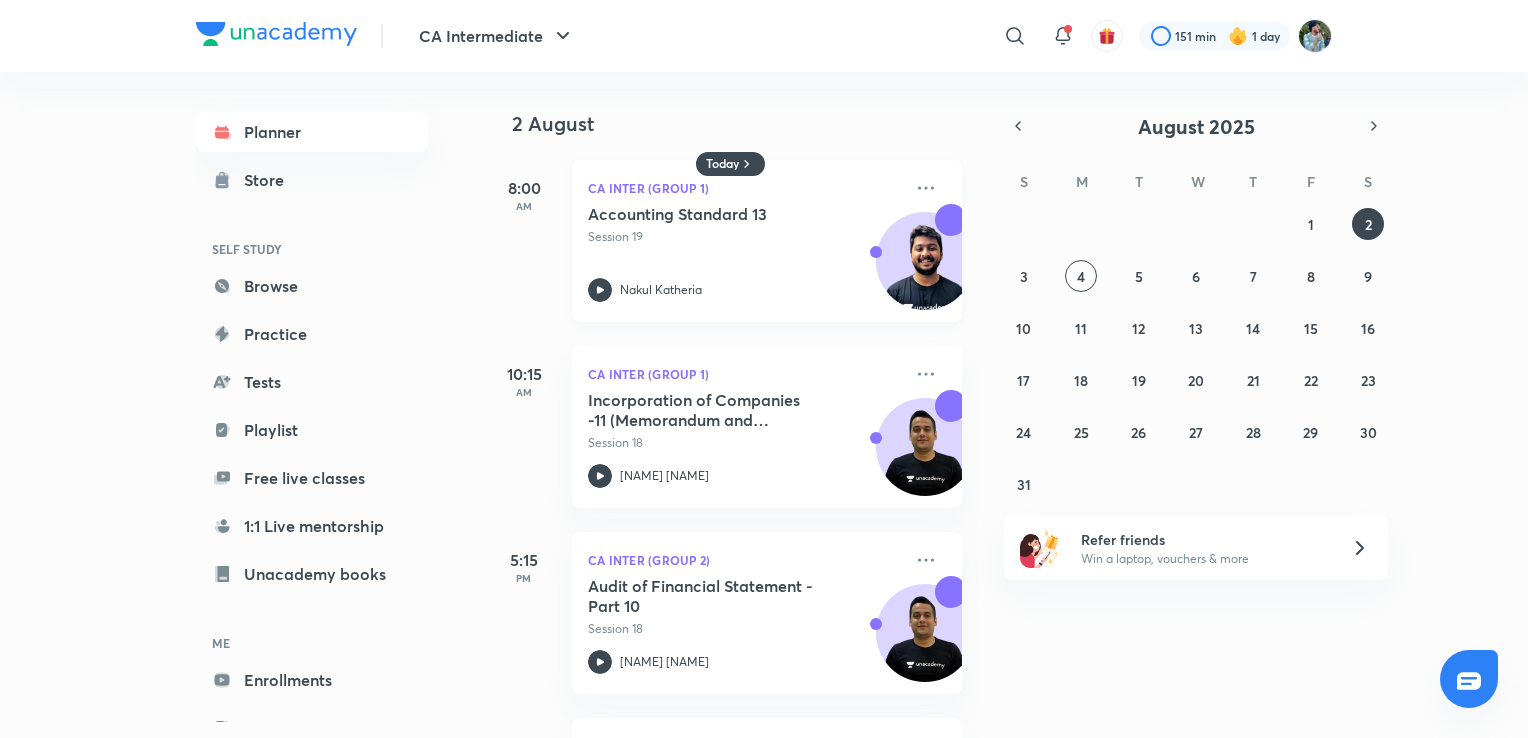 click on "Accounting Standard 13" at bounding box center (712, 214) 